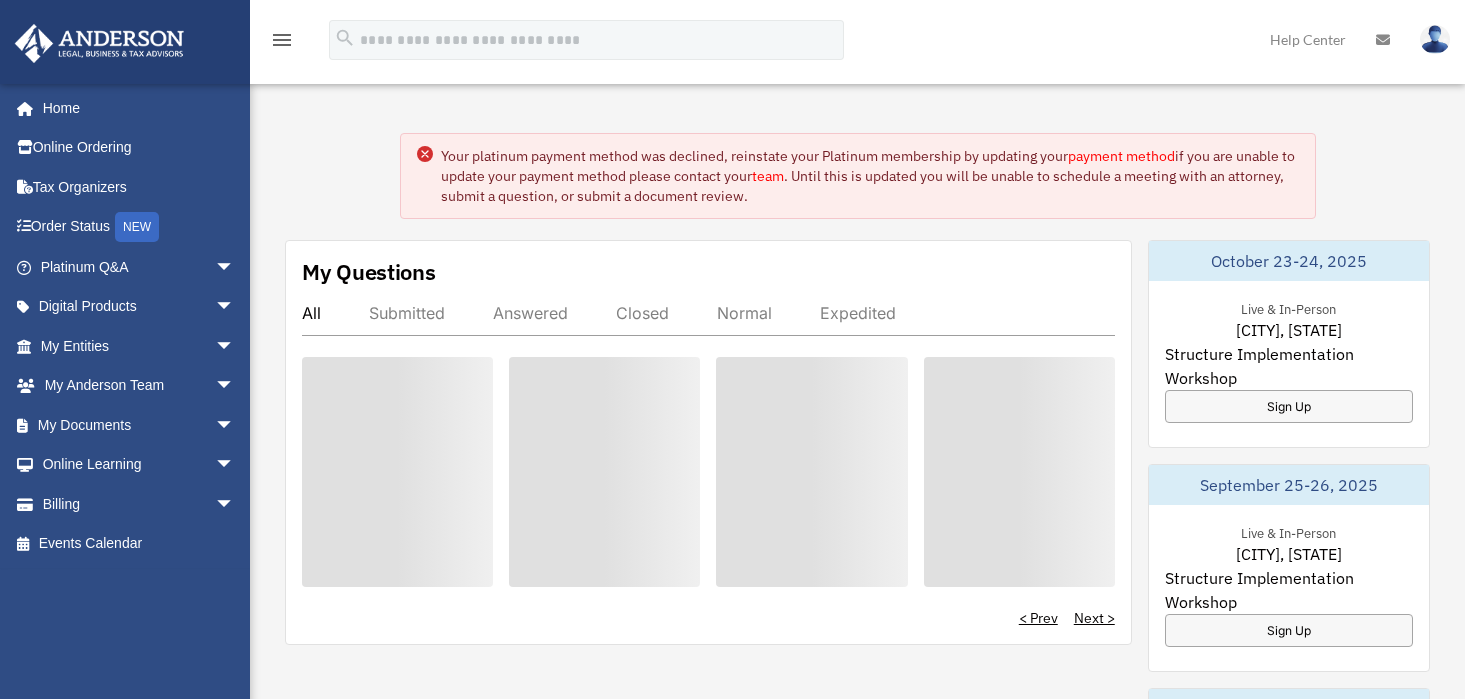 scroll, scrollTop: 0, scrollLeft: 0, axis: both 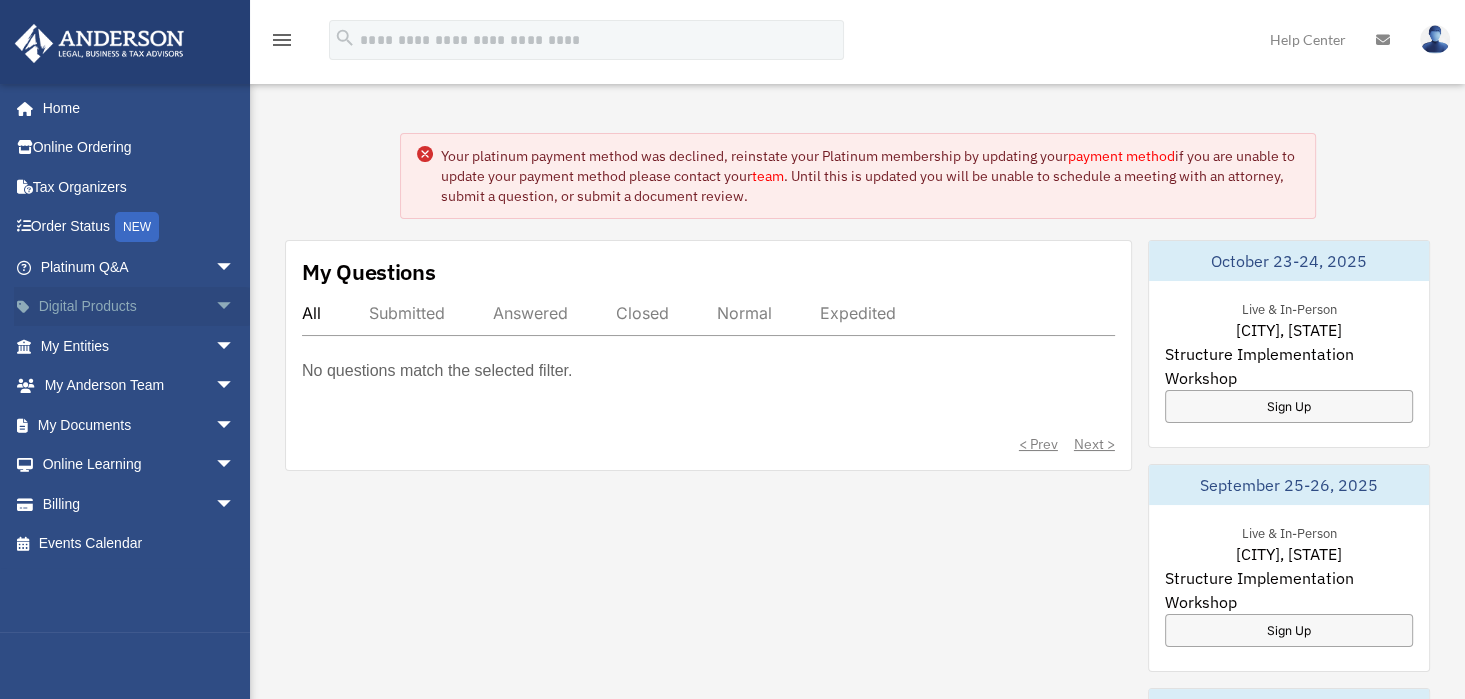 click on "Digital Products arrow_drop_down" at bounding box center (139, 307) 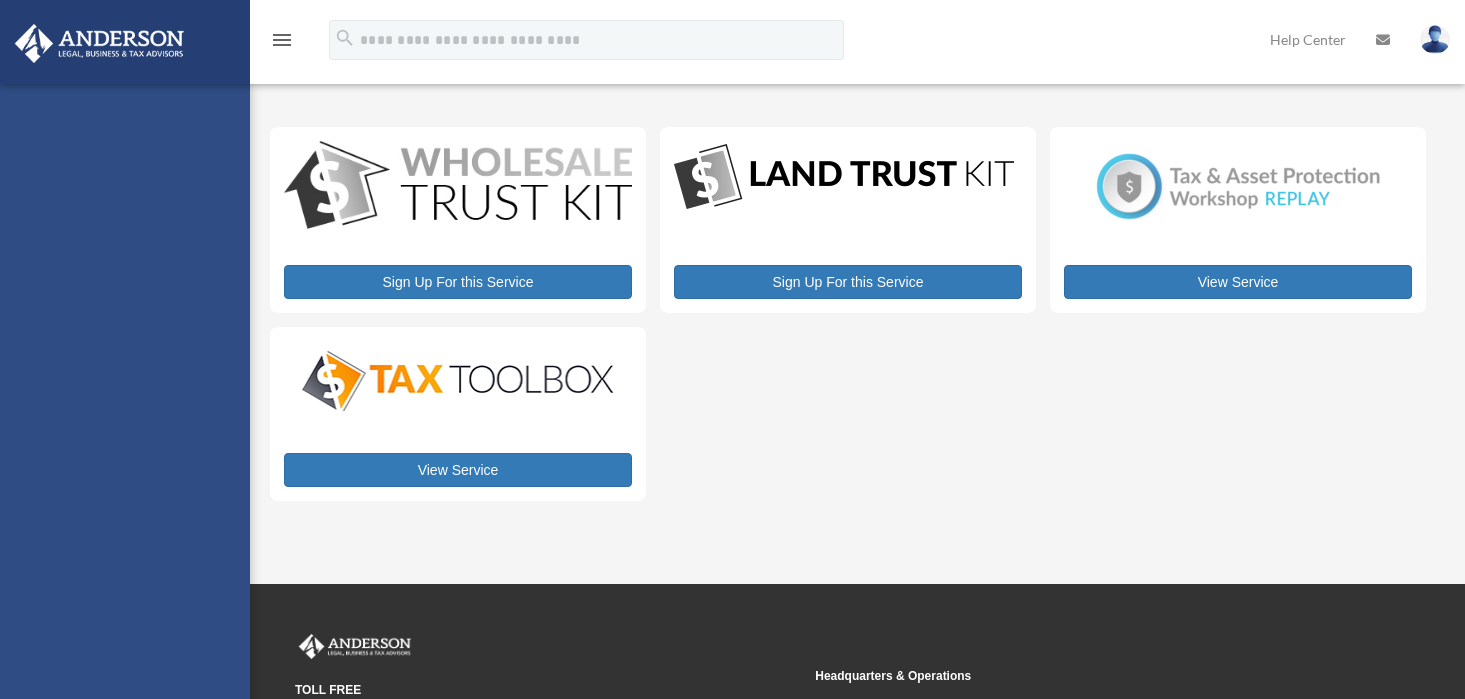 scroll, scrollTop: 0, scrollLeft: 0, axis: both 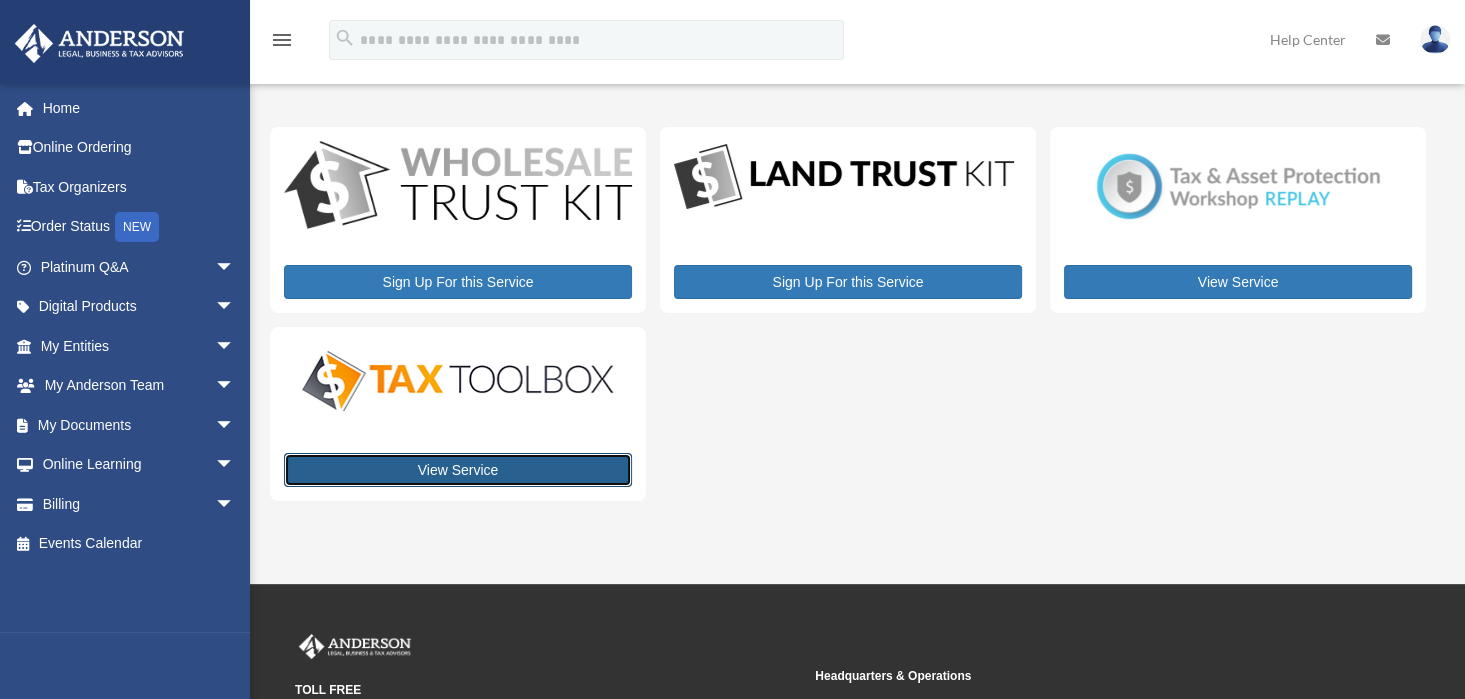 click on "View Service" at bounding box center [458, 470] 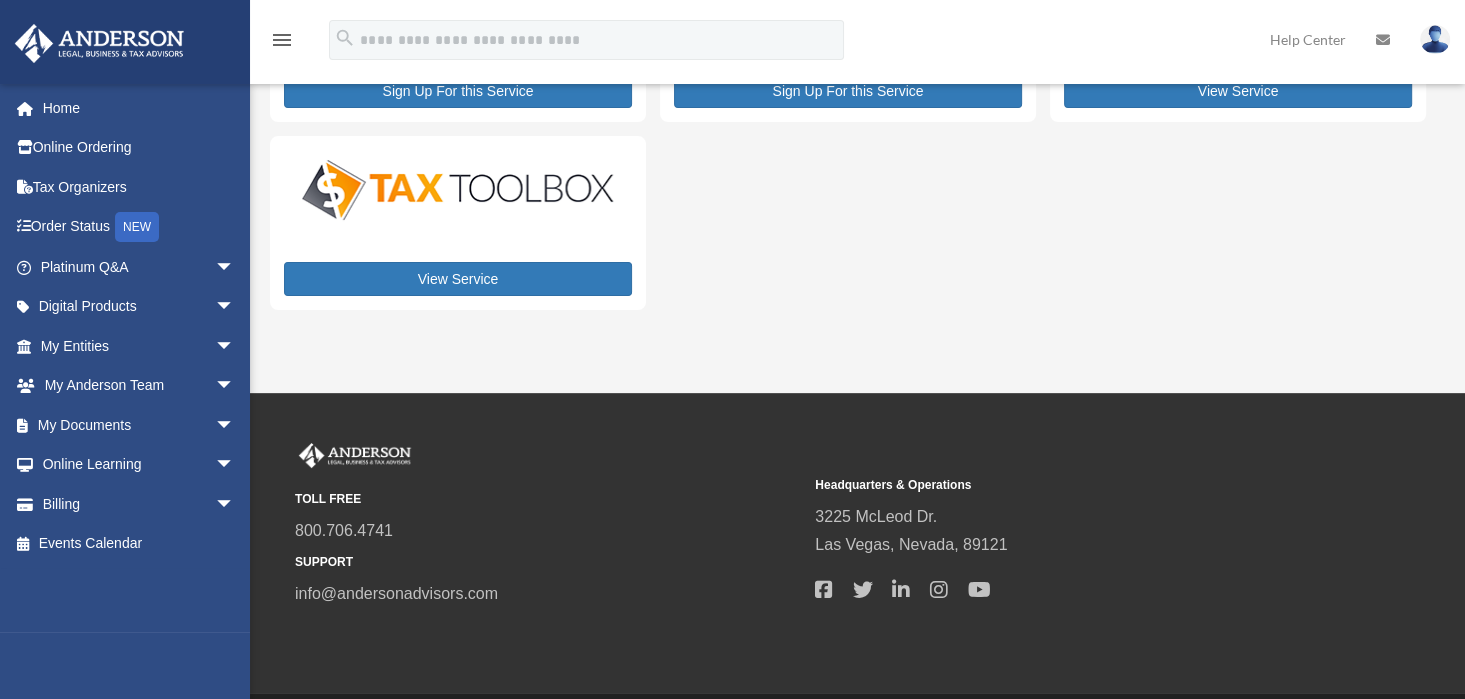 scroll, scrollTop: 258, scrollLeft: 0, axis: vertical 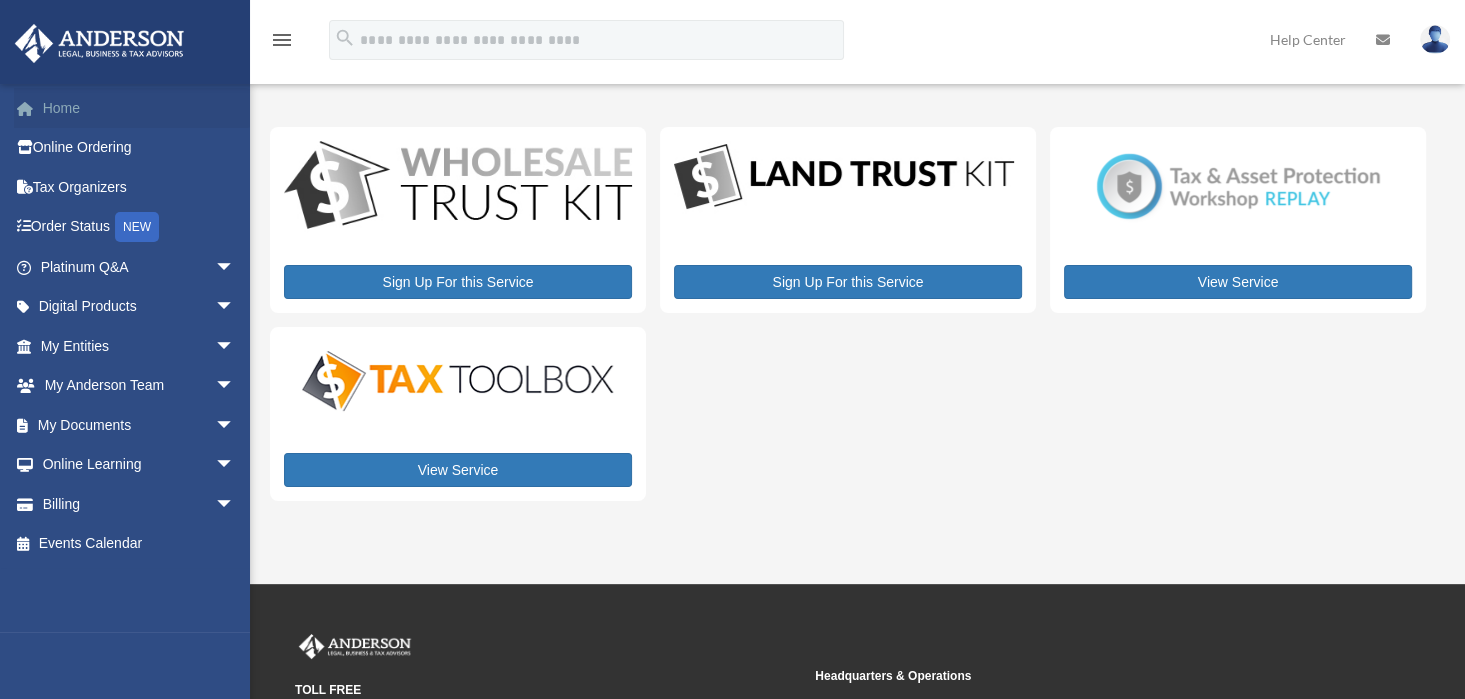 click on "Home" at bounding box center [139, 108] 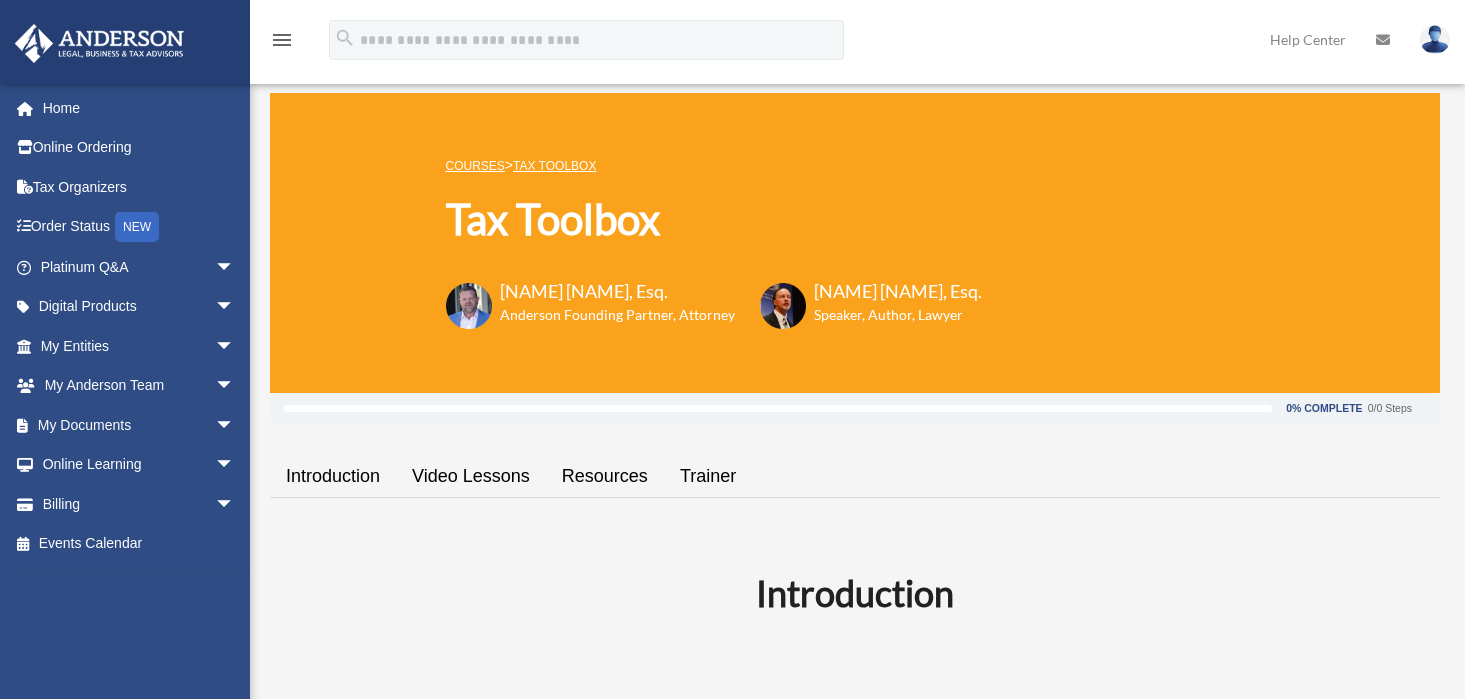 scroll, scrollTop: 0, scrollLeft: 0, axis: both 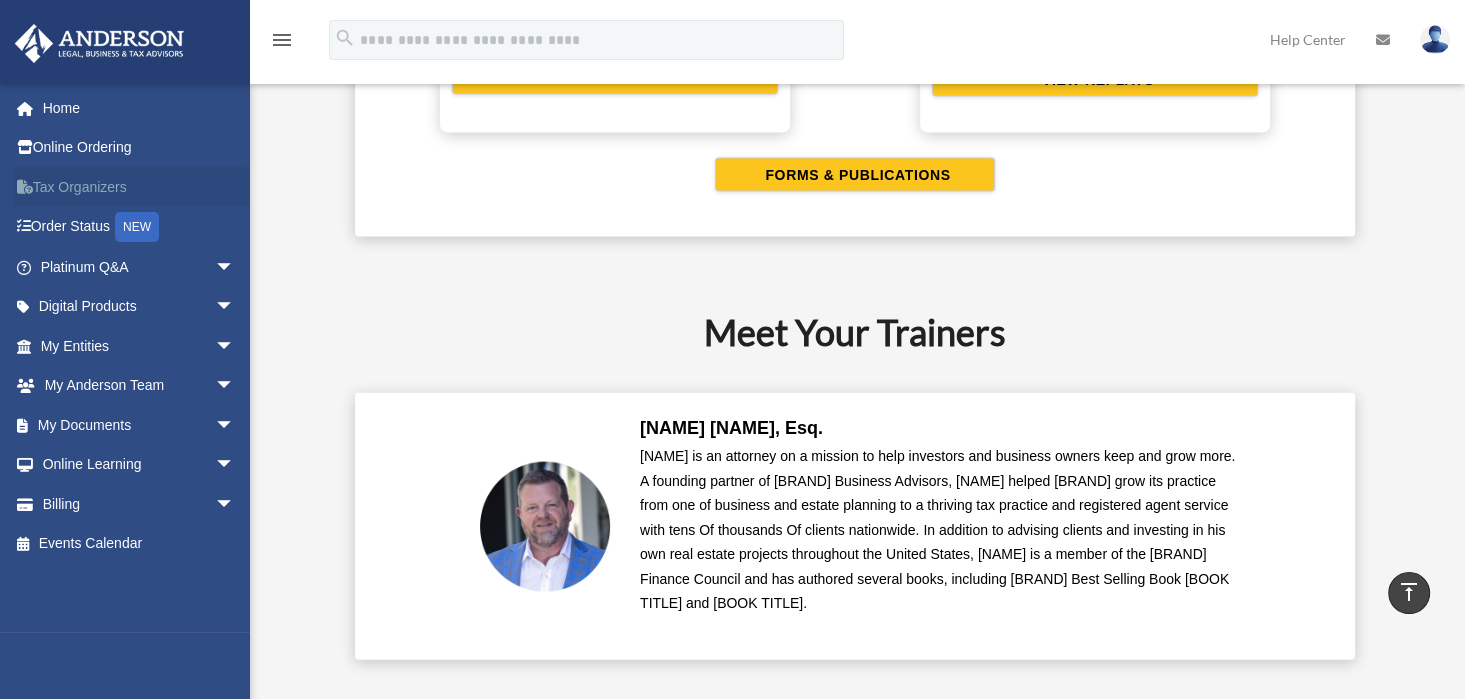click on "Tax Organizers" at bounding box center [139, 187] 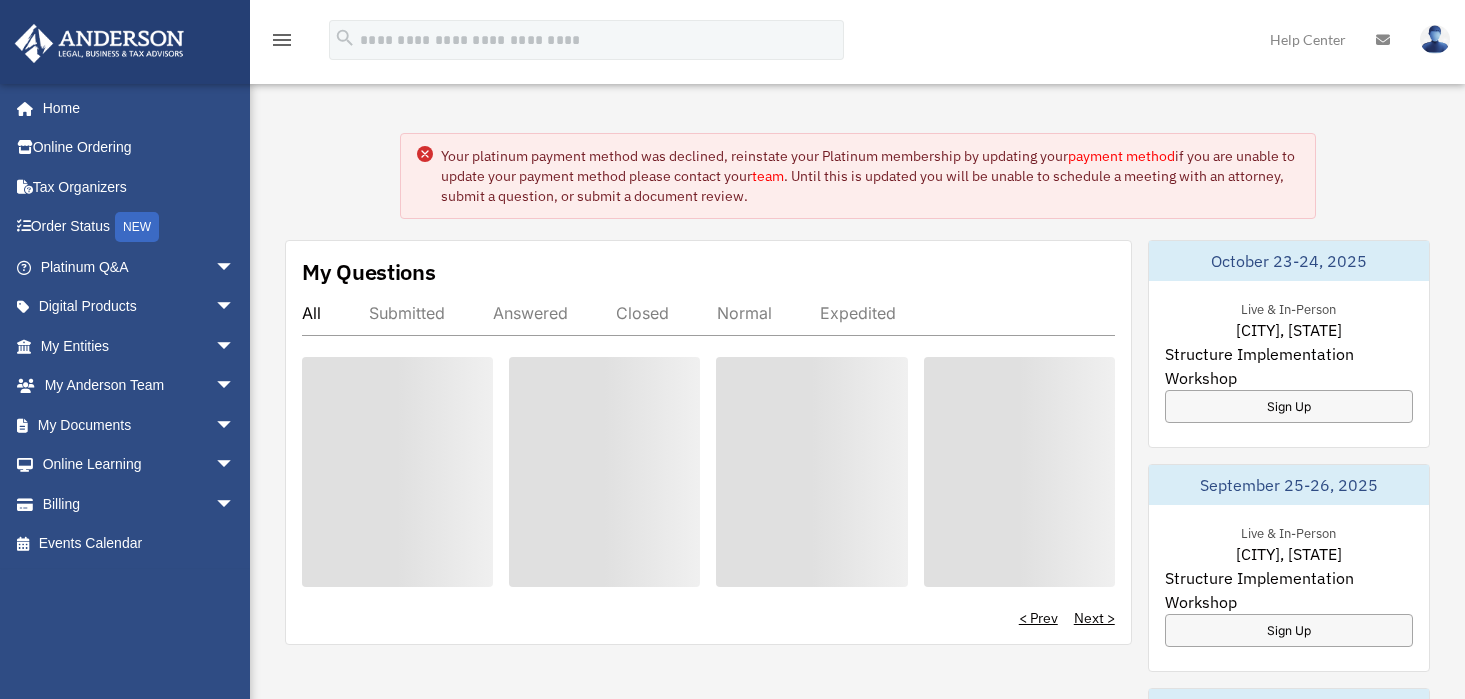 scroll, scrollTop: 0, scrollLeft: 0, axis: both 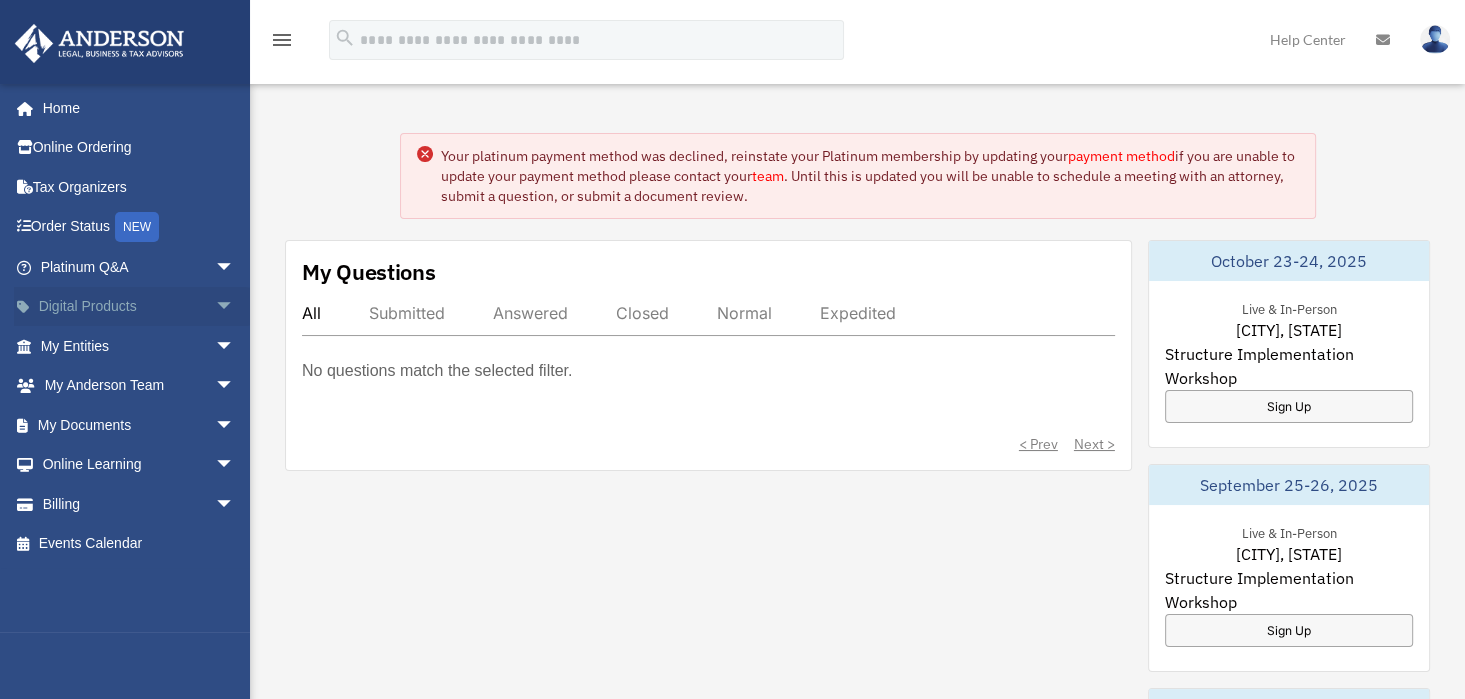 click on "Digital Products arrow_drop_down" at bounding box center (139, 307) 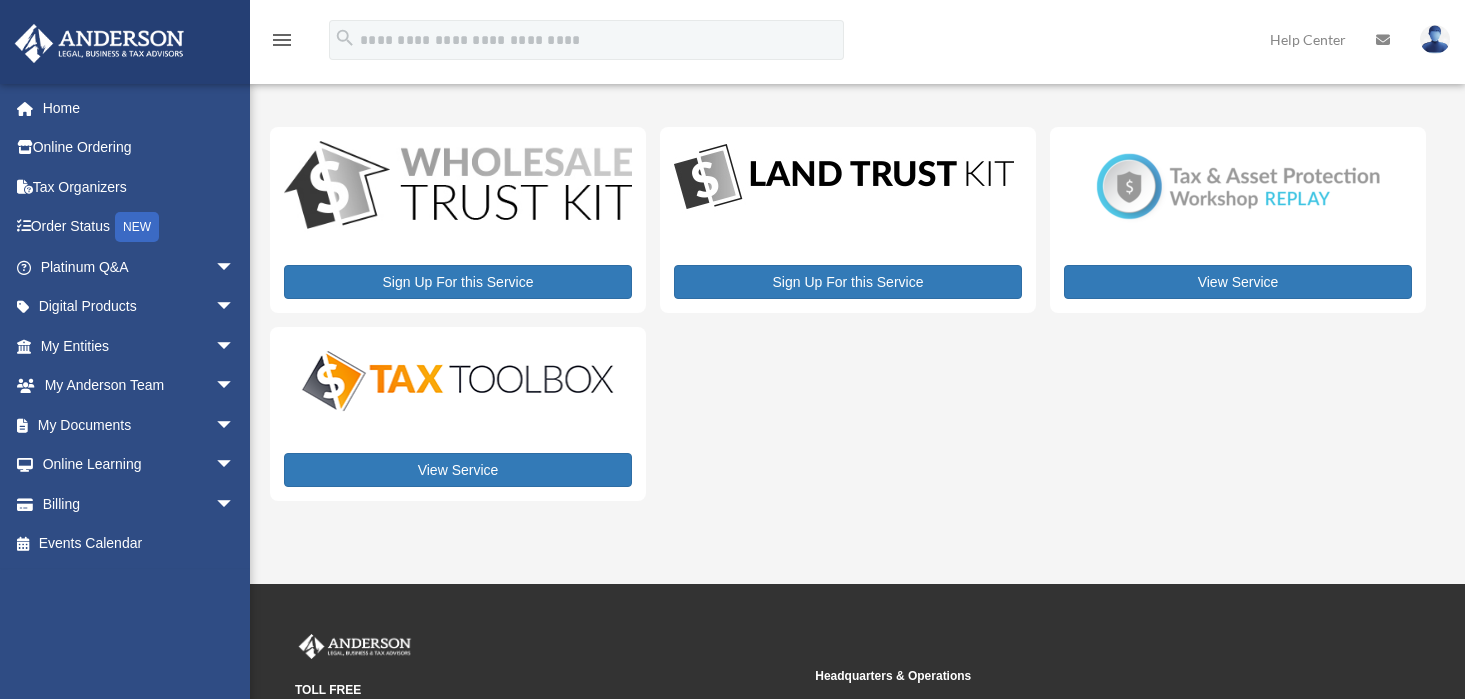 scroll, scrollTop: 0, scrollLeft: 0, axis: both 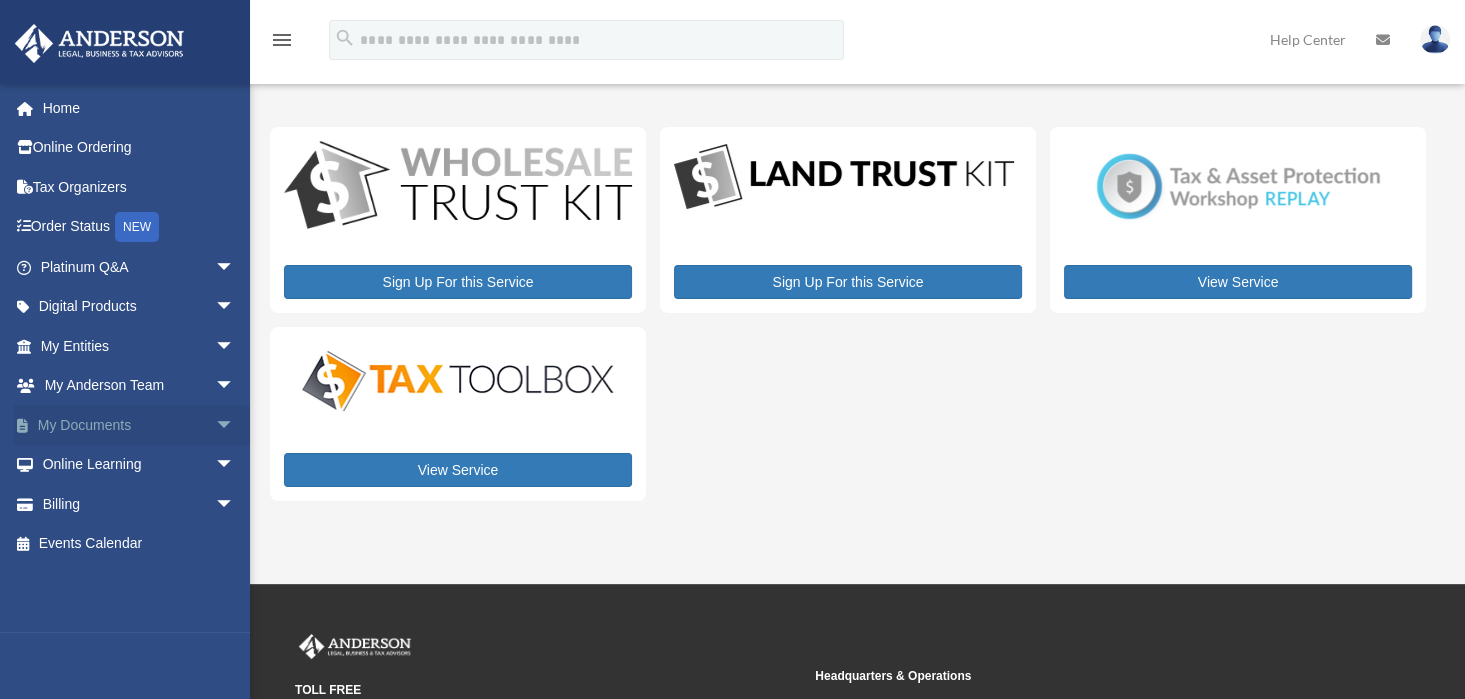 click at bounding box center (33, 426) 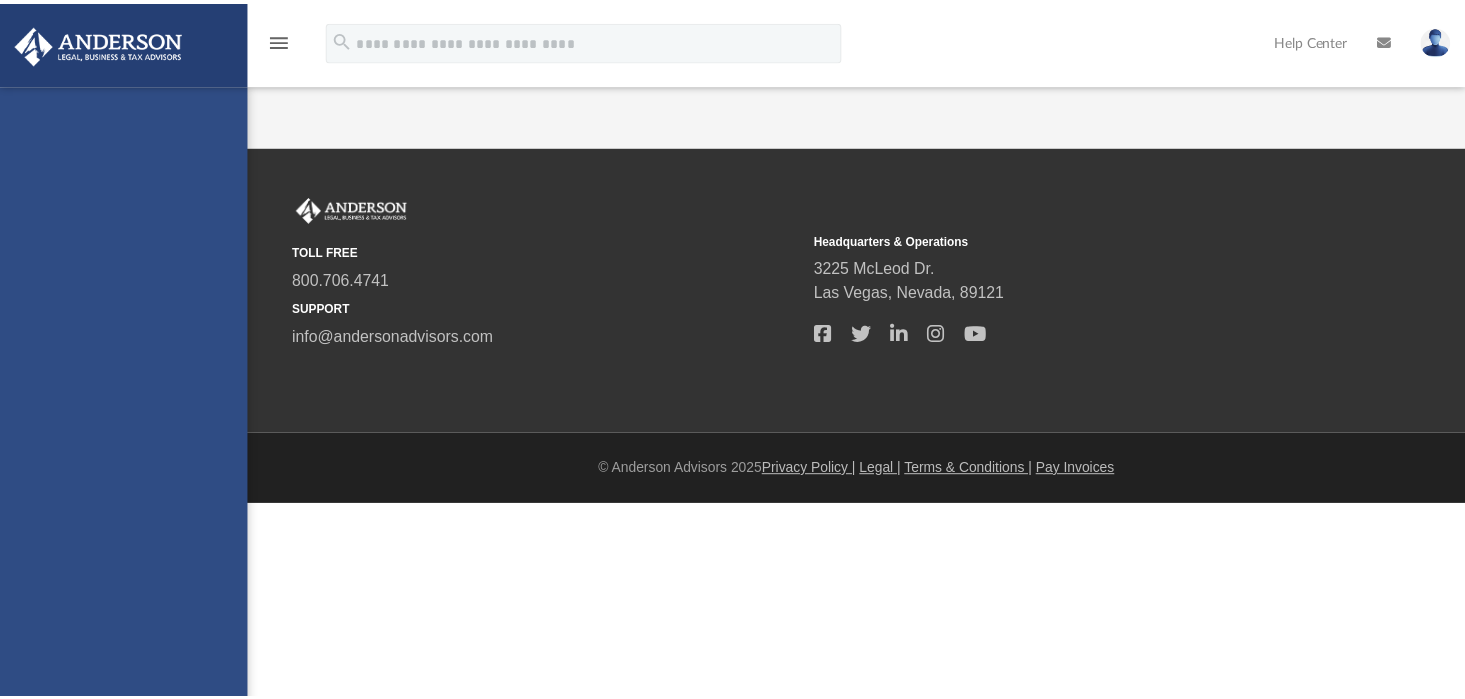 scroll, scrollTop: 0, scrollLeft: 0, axis: both 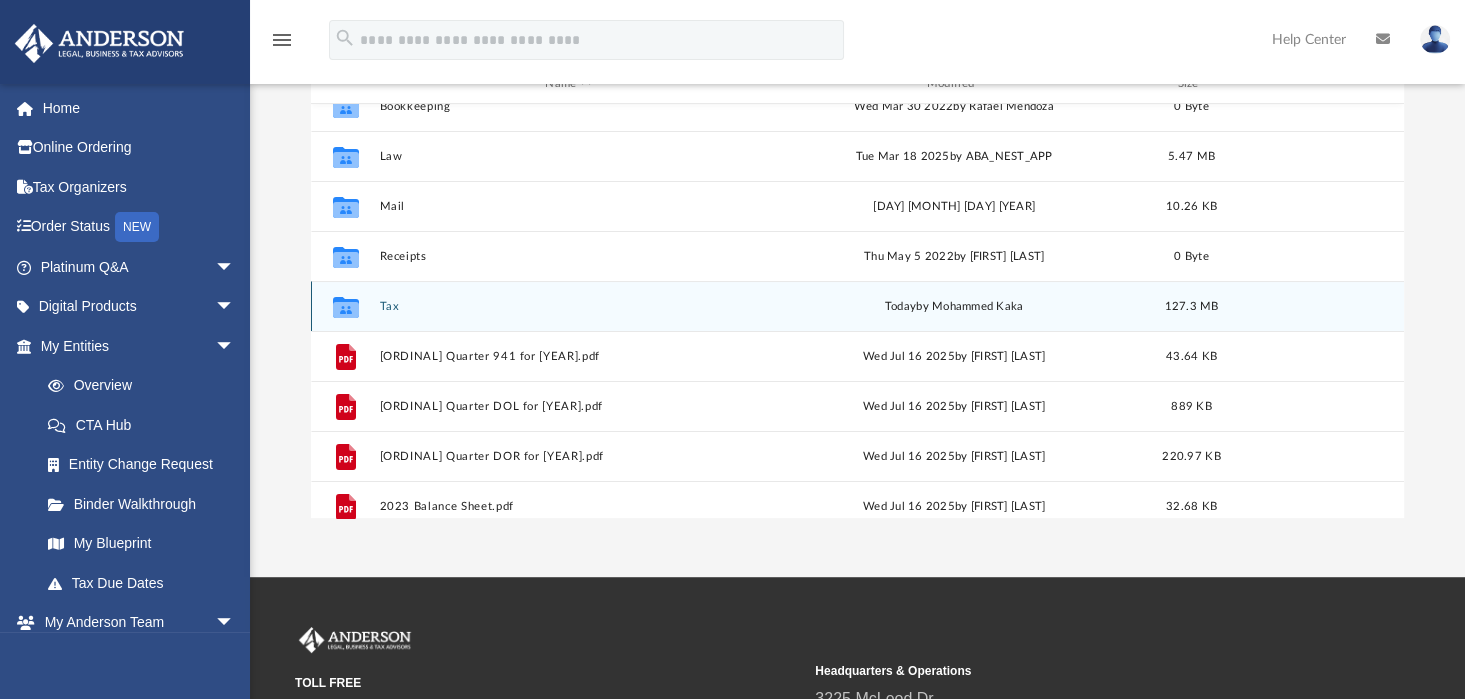 click on "Tax" at bounding box center [567, 306] 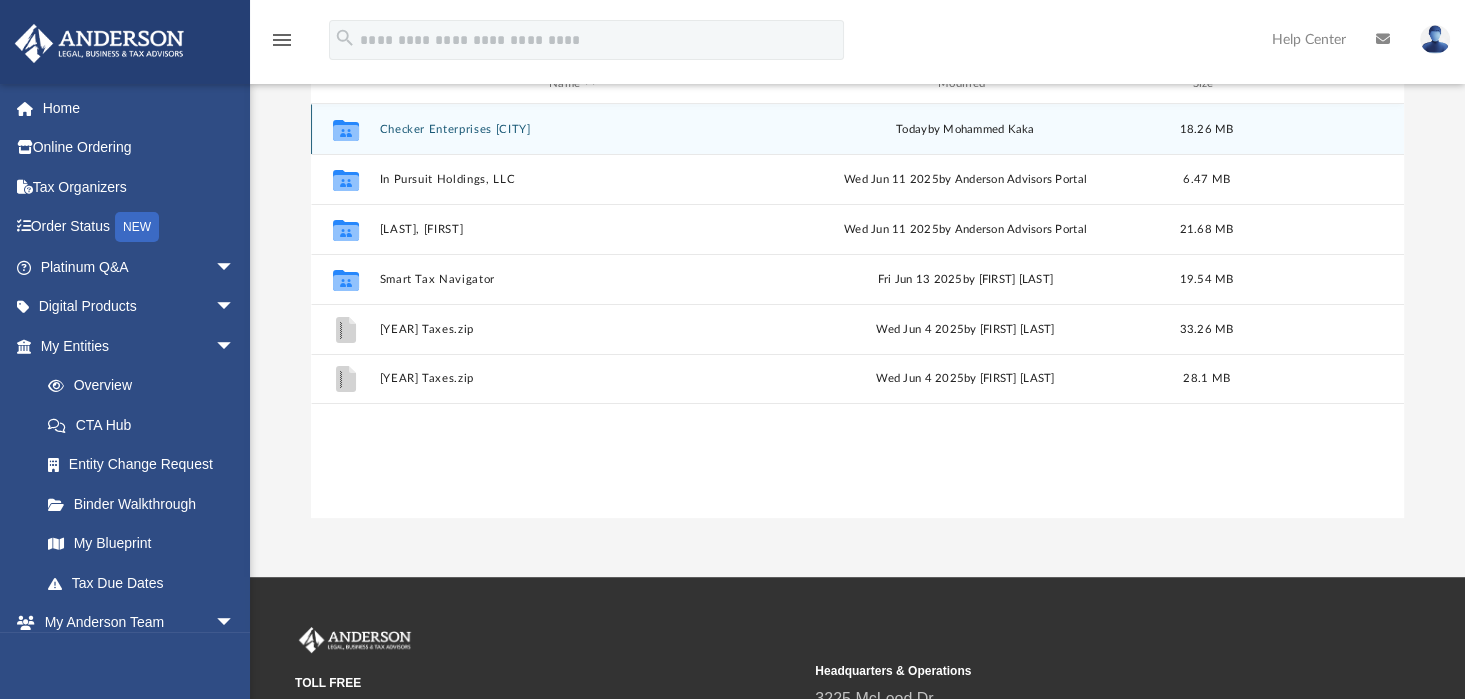 scroll, scrollTop: 0, scrollLeft: 0, axis: both 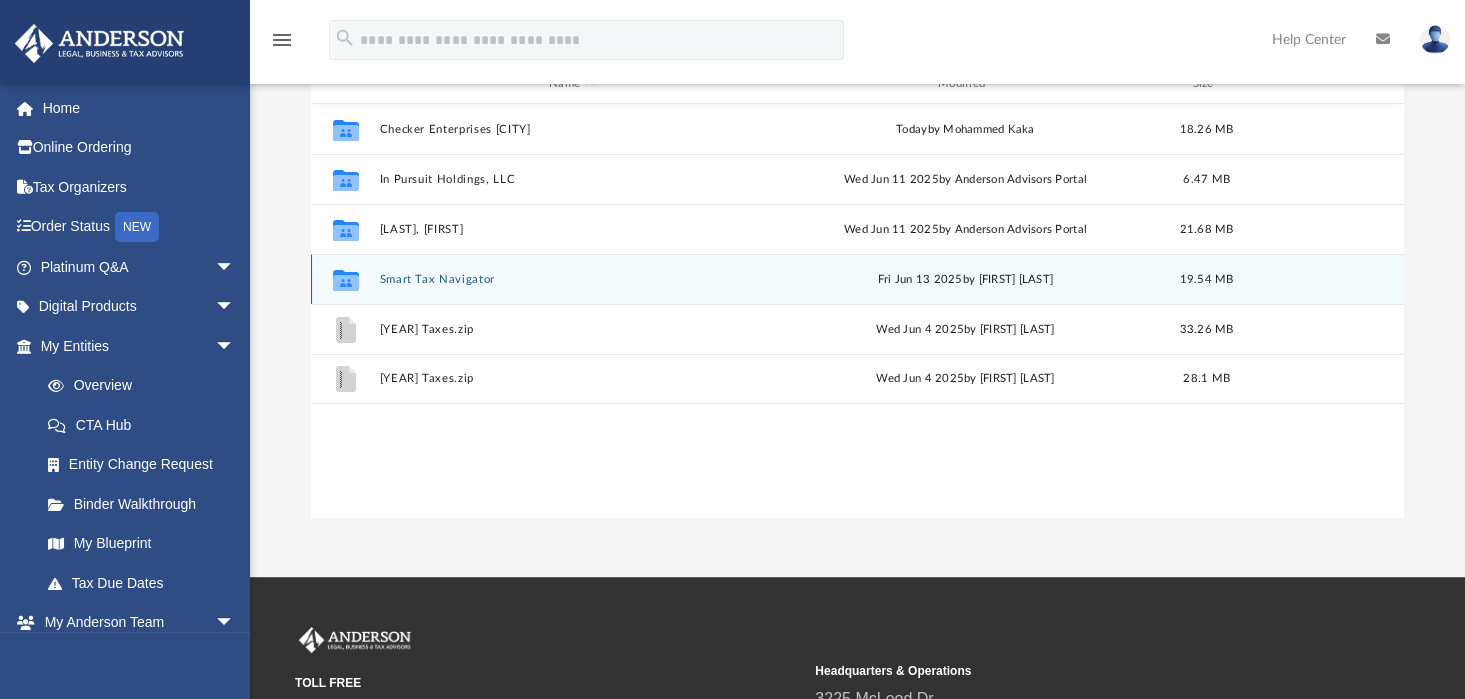 click on "Smart Tax Navigator" at bounding box center (571, 279) 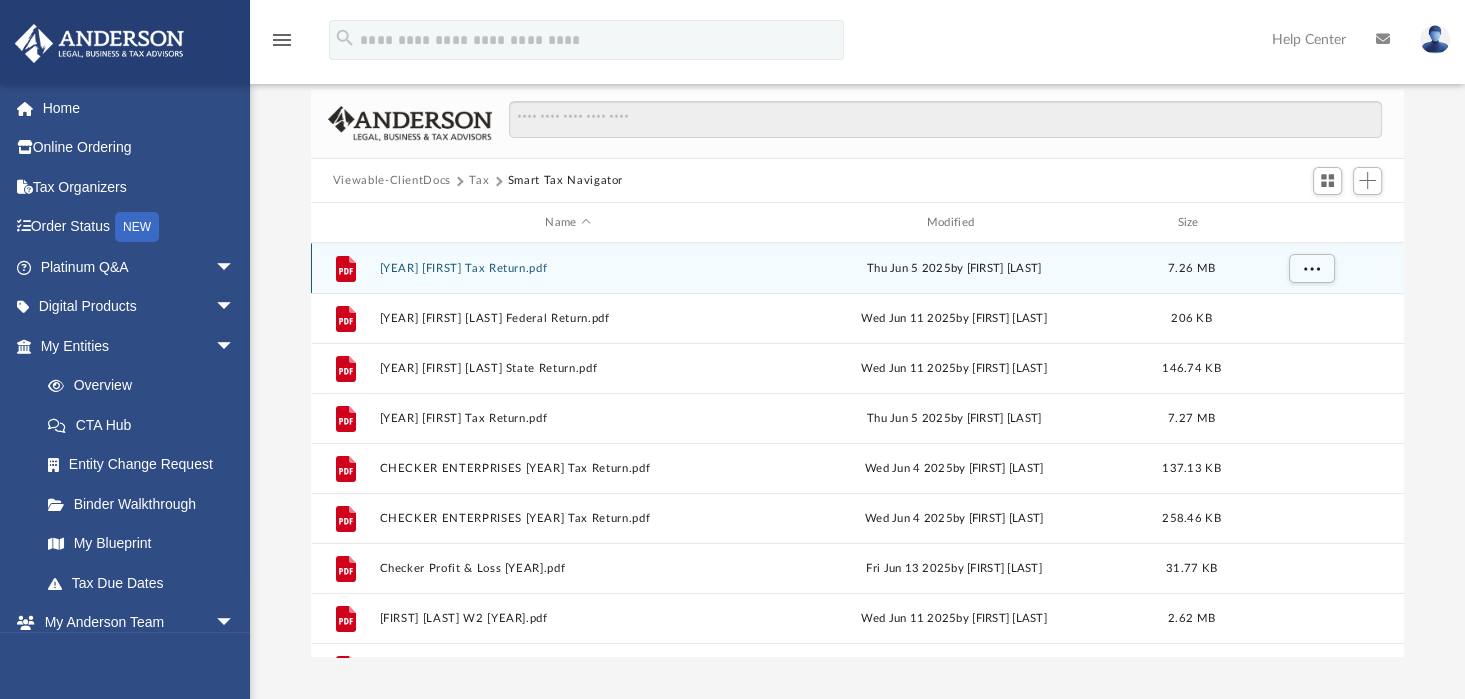 scroll, scrollTop: 64, scrollLeft: 0, axis: vertical 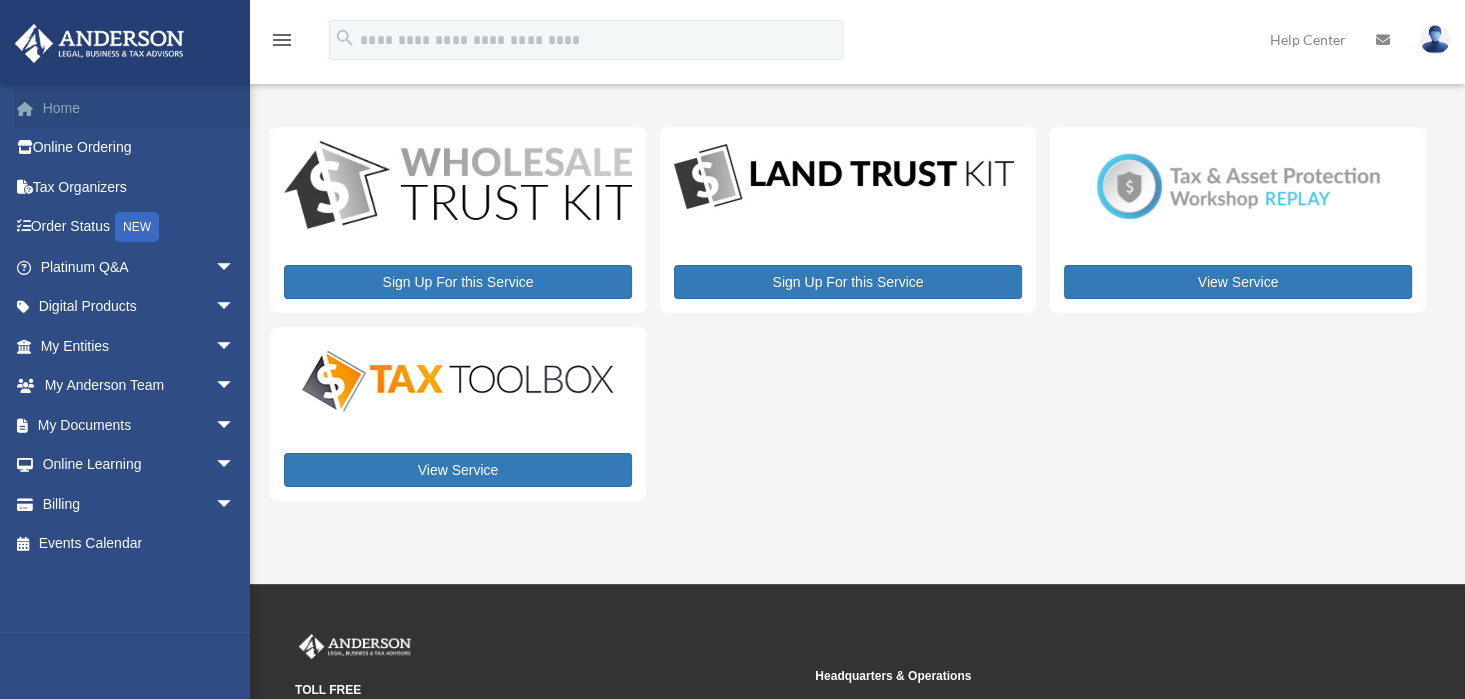 click on "Home" at bounding box center (139, 108) 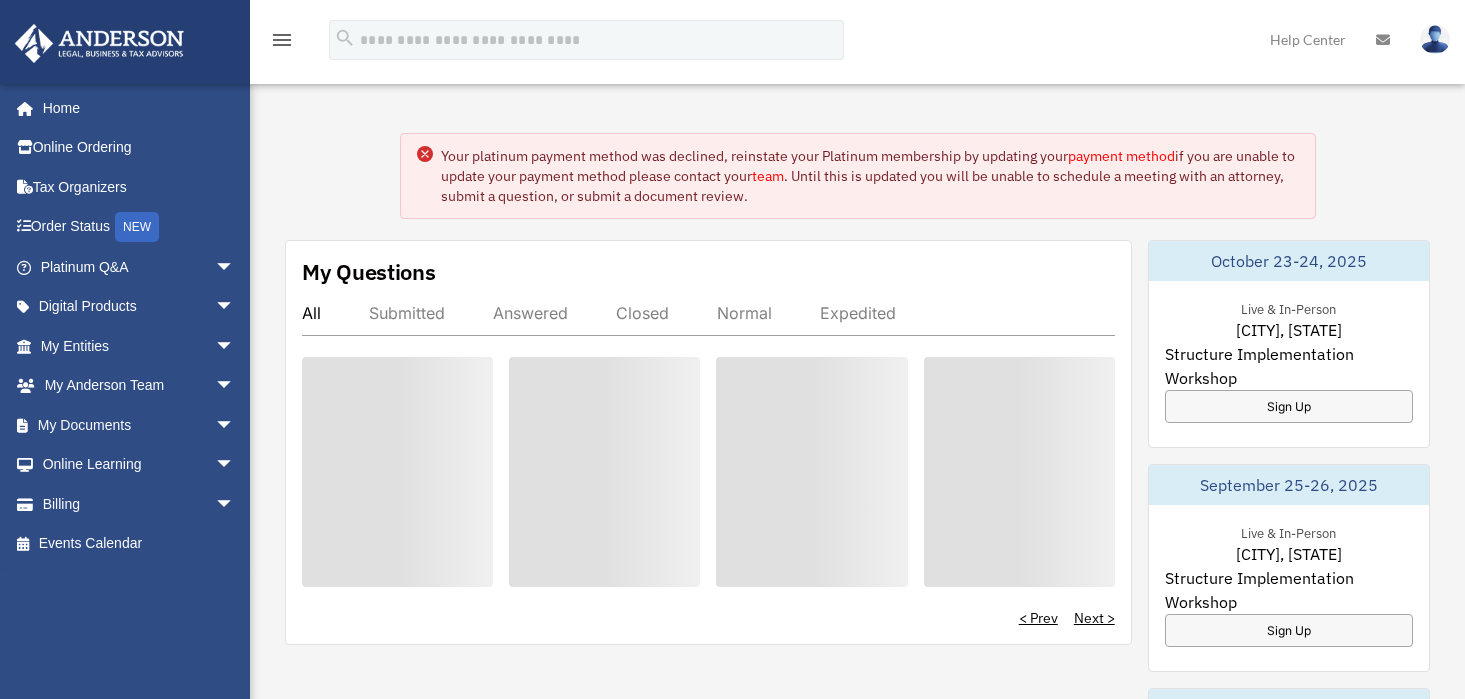 scroll, scrollTop: 0, scrollLeft: 0, axis: both 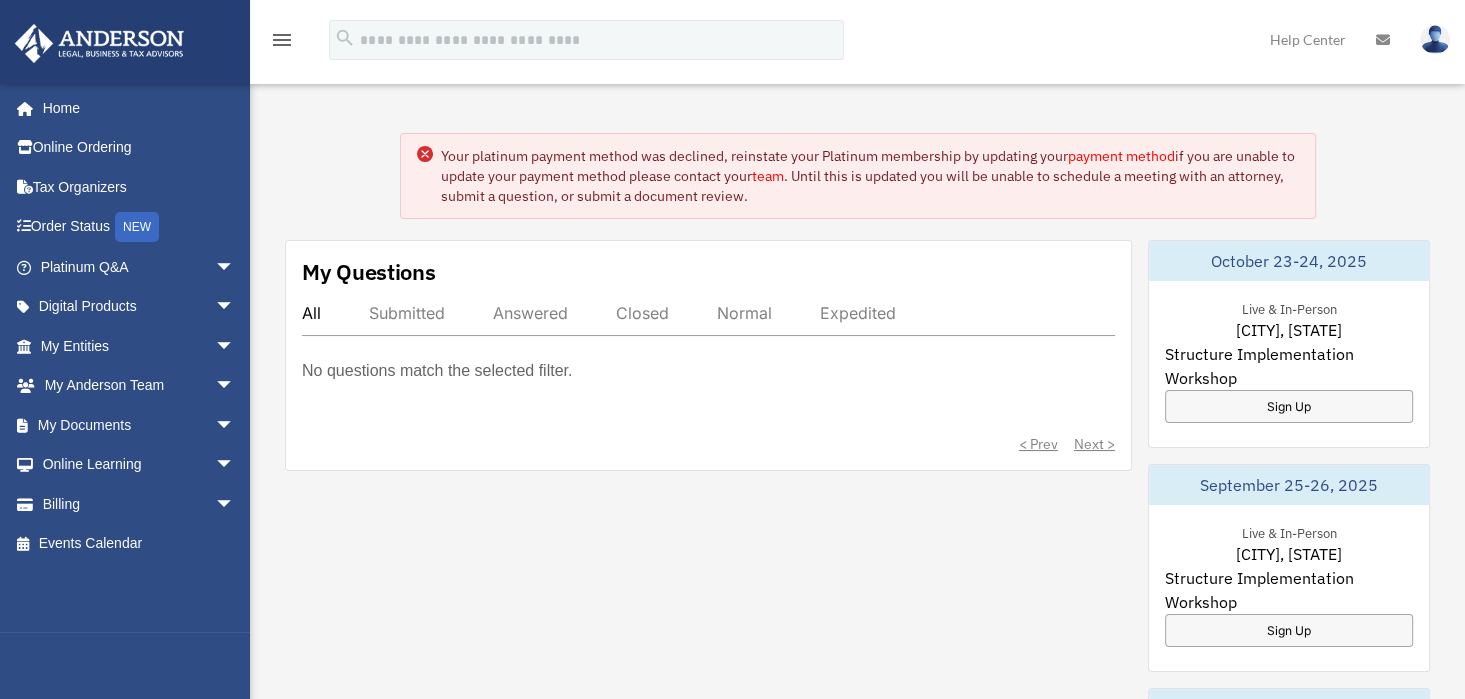 click on "Submitted" at bounding box center (407, 313) 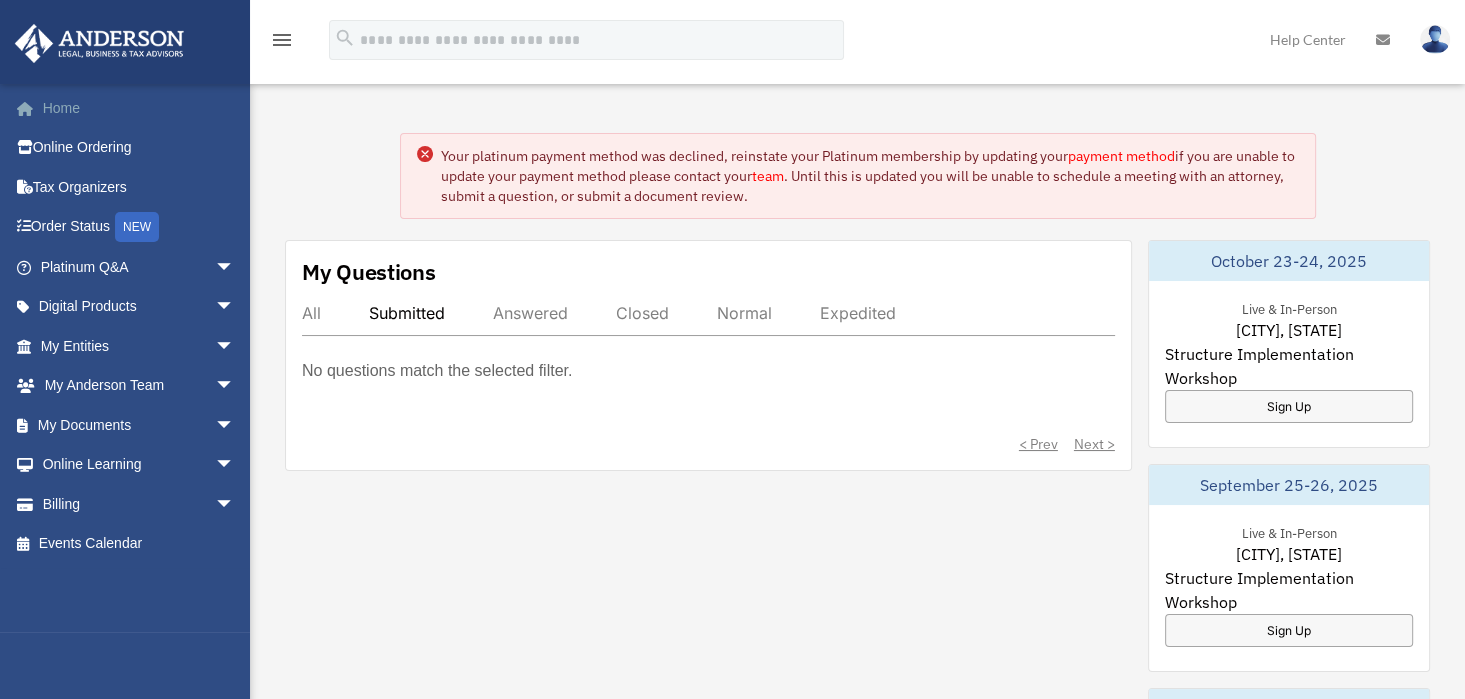 click on "Home" at bounding box center [139, 108] 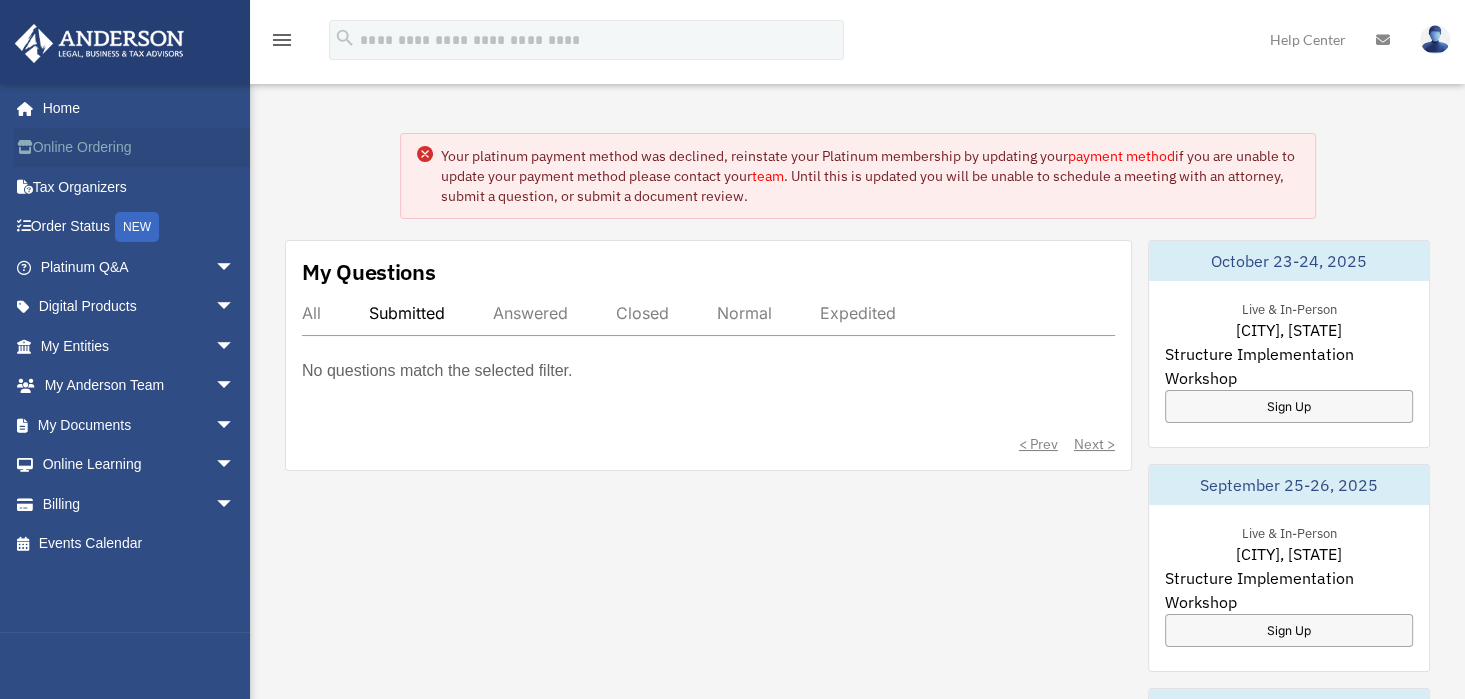 click on "Online Ordering" at bounding box center [139, 148] 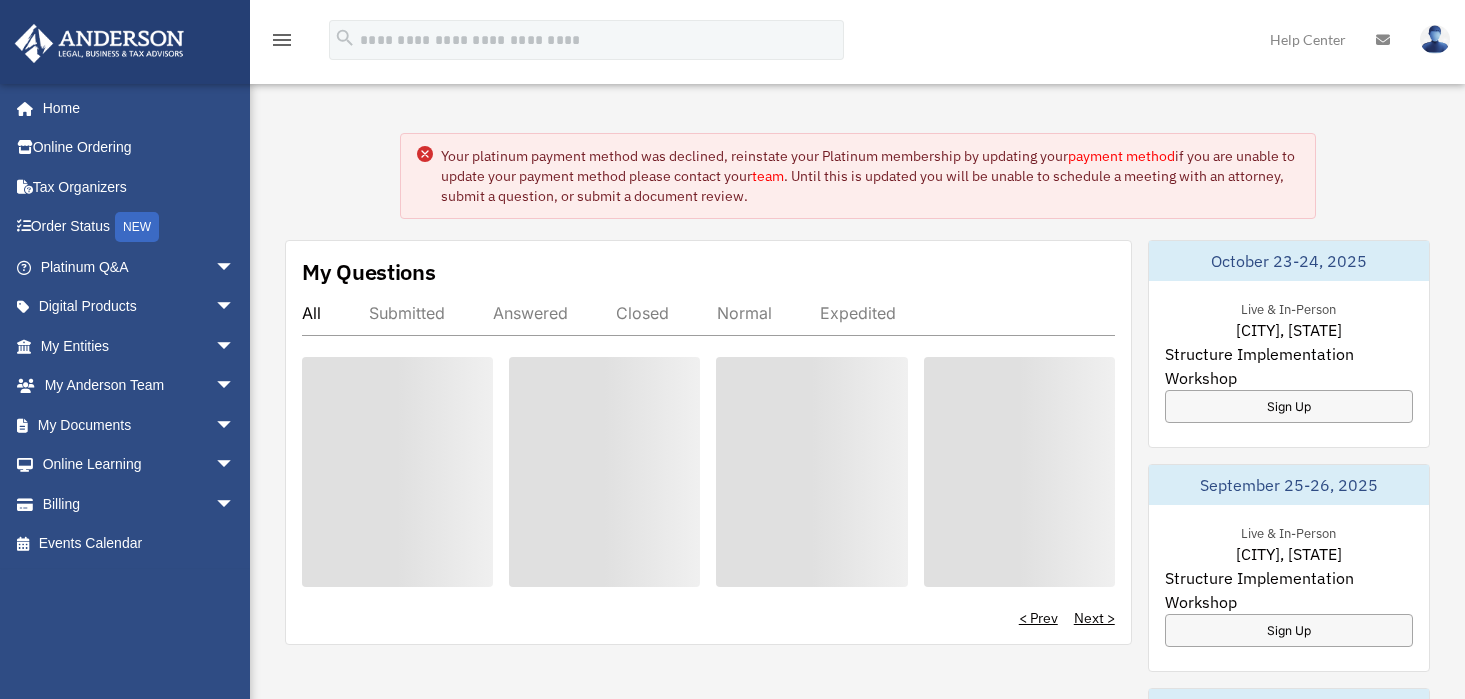 scroll, scrollTop: 0, scrollLeft: 0, axis: both 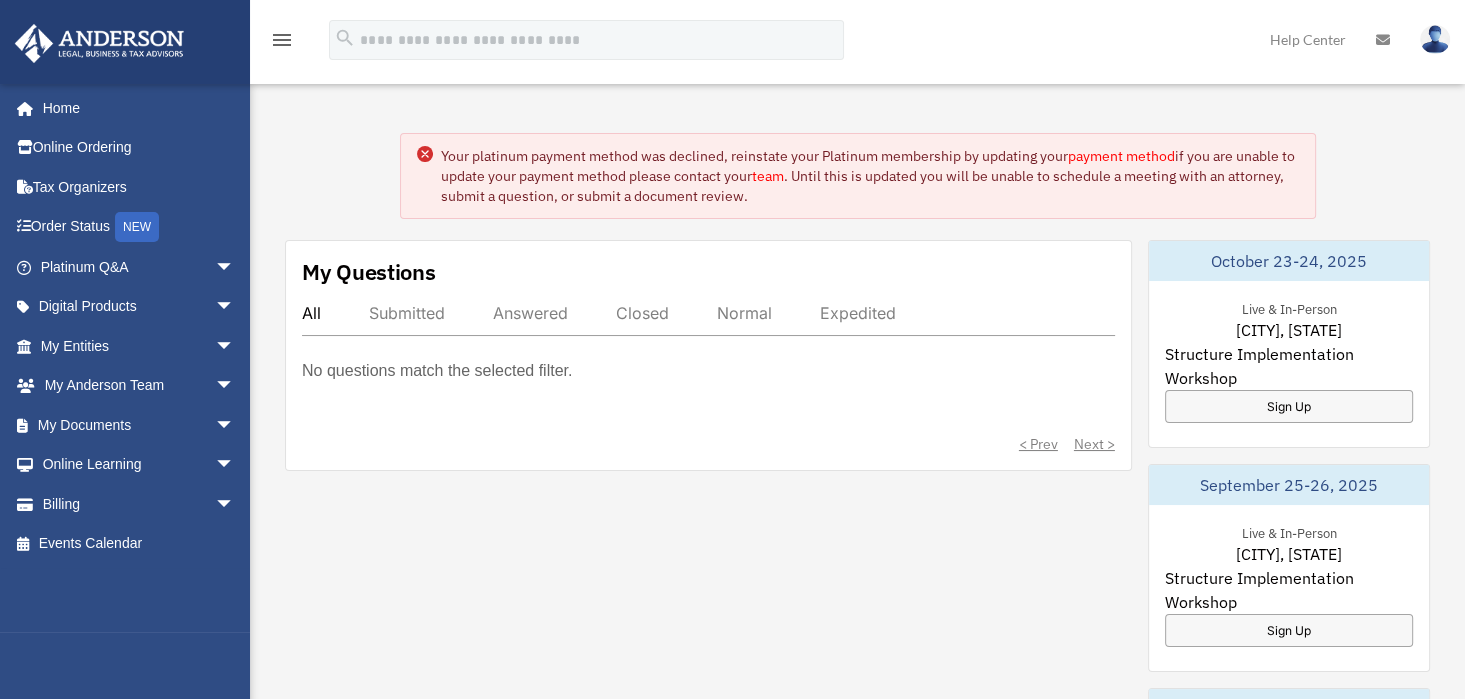 click at bounding box center [1435, 39] 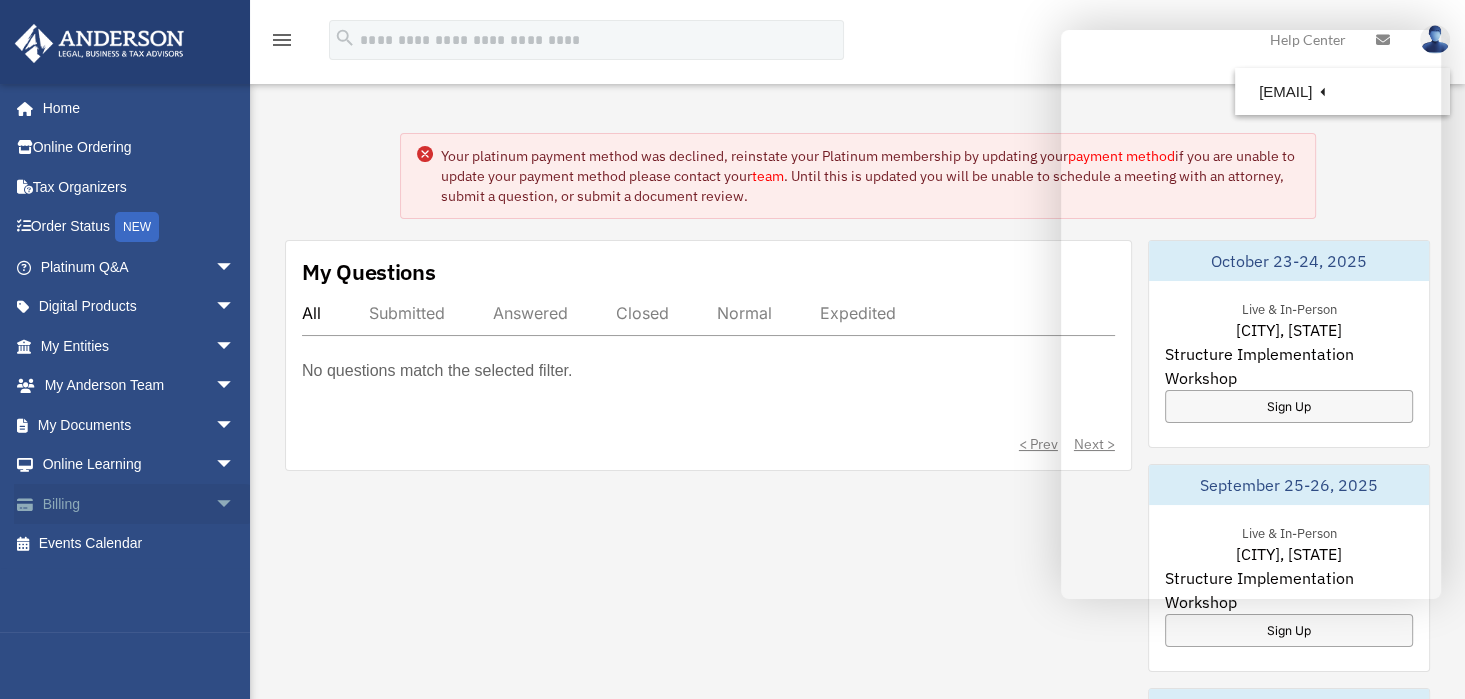 click on "Billing arrow_drop_down" at bounding box center [139, 504] 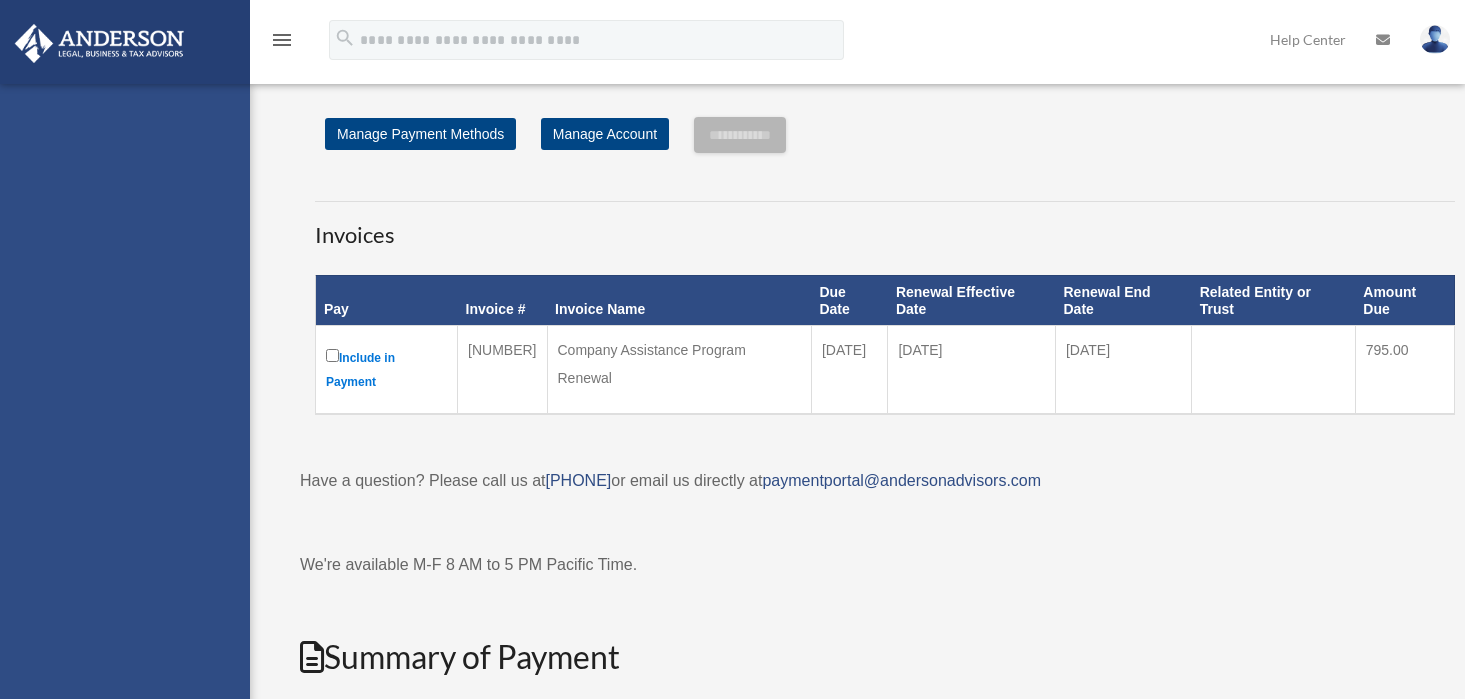 scroll, scrollTop: 0, scrollLeft: 0, axis: both 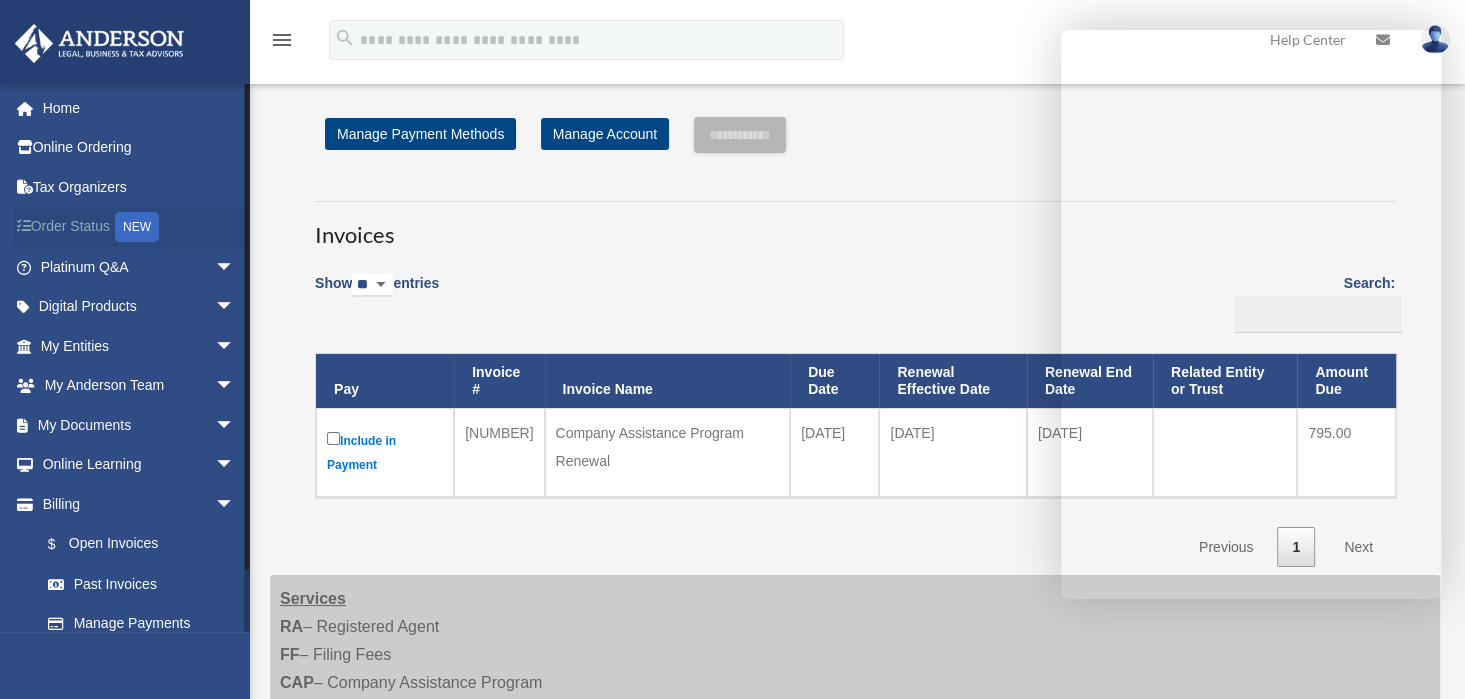 click at bounding box center (29, 226) 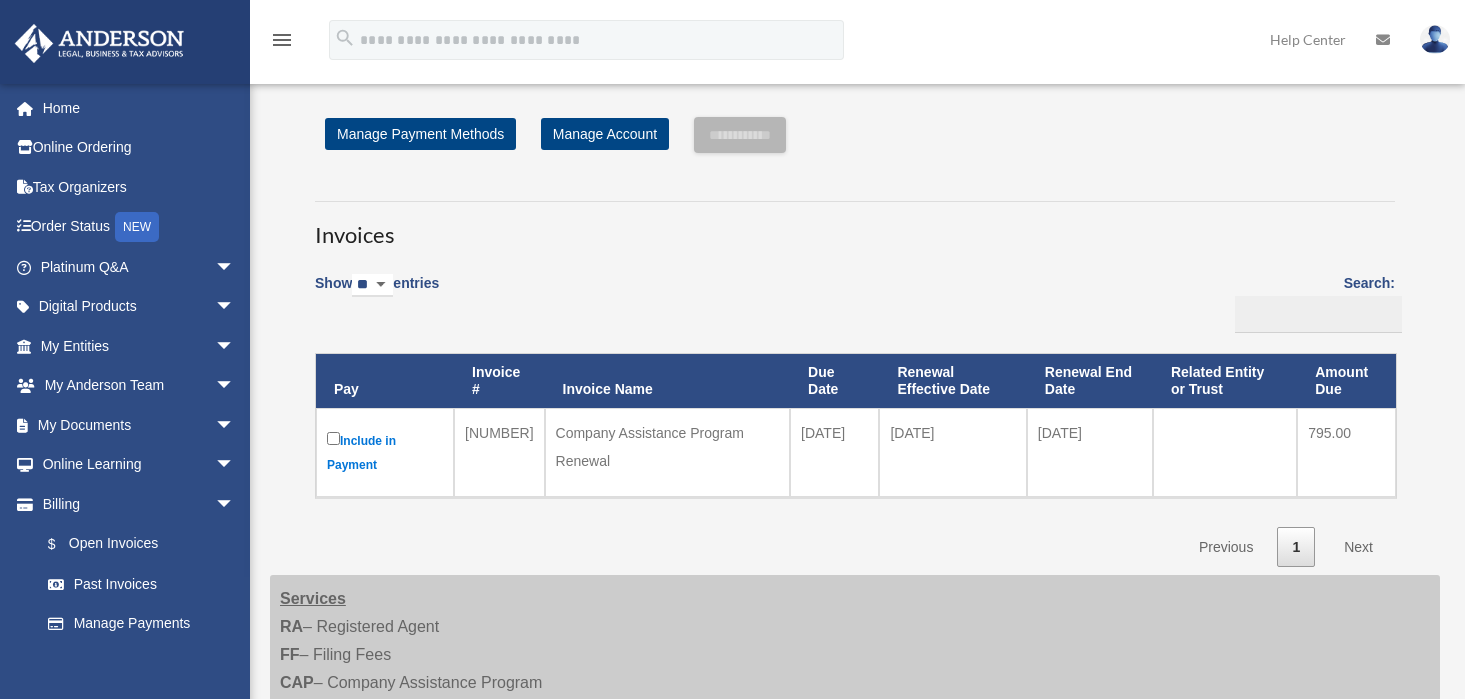 scroll, scrollTop: 0, scrollLeft: 0, axis: both 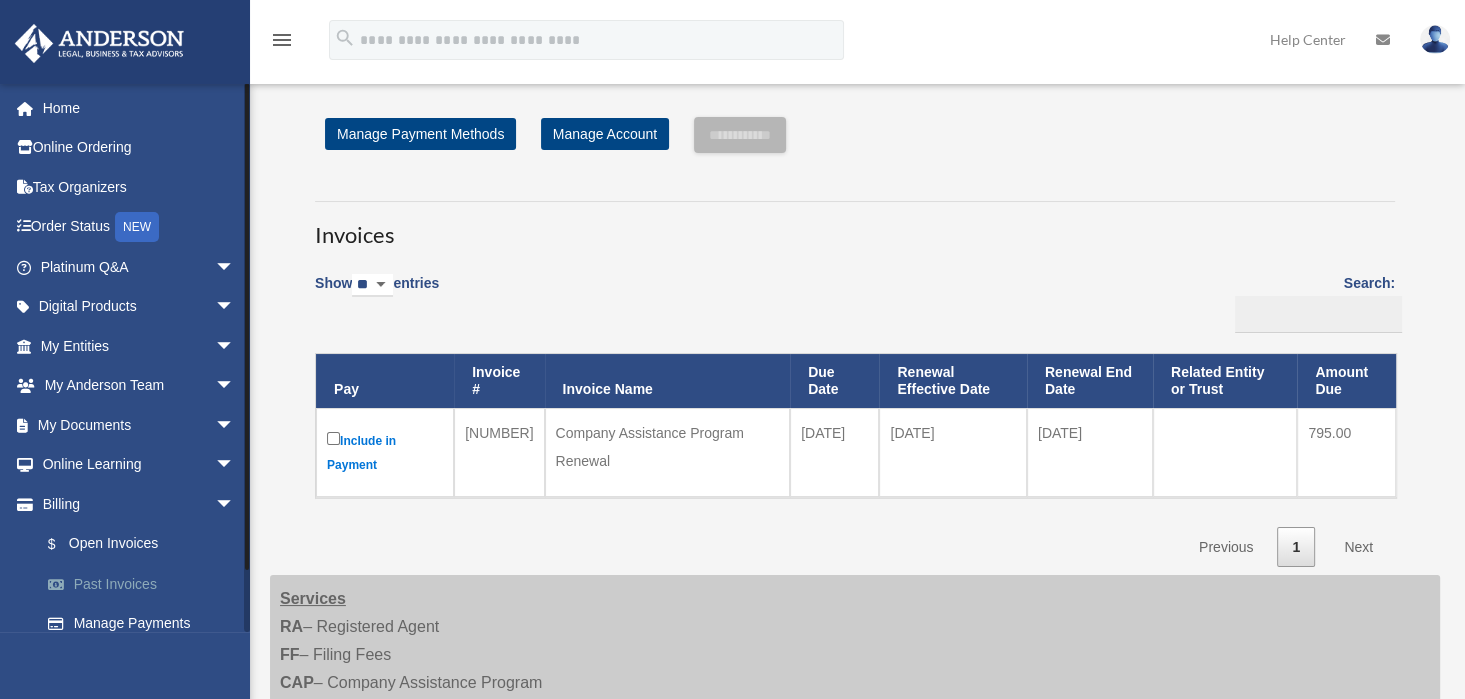 click on "Past Invoices" at bounding box center [146, 584] 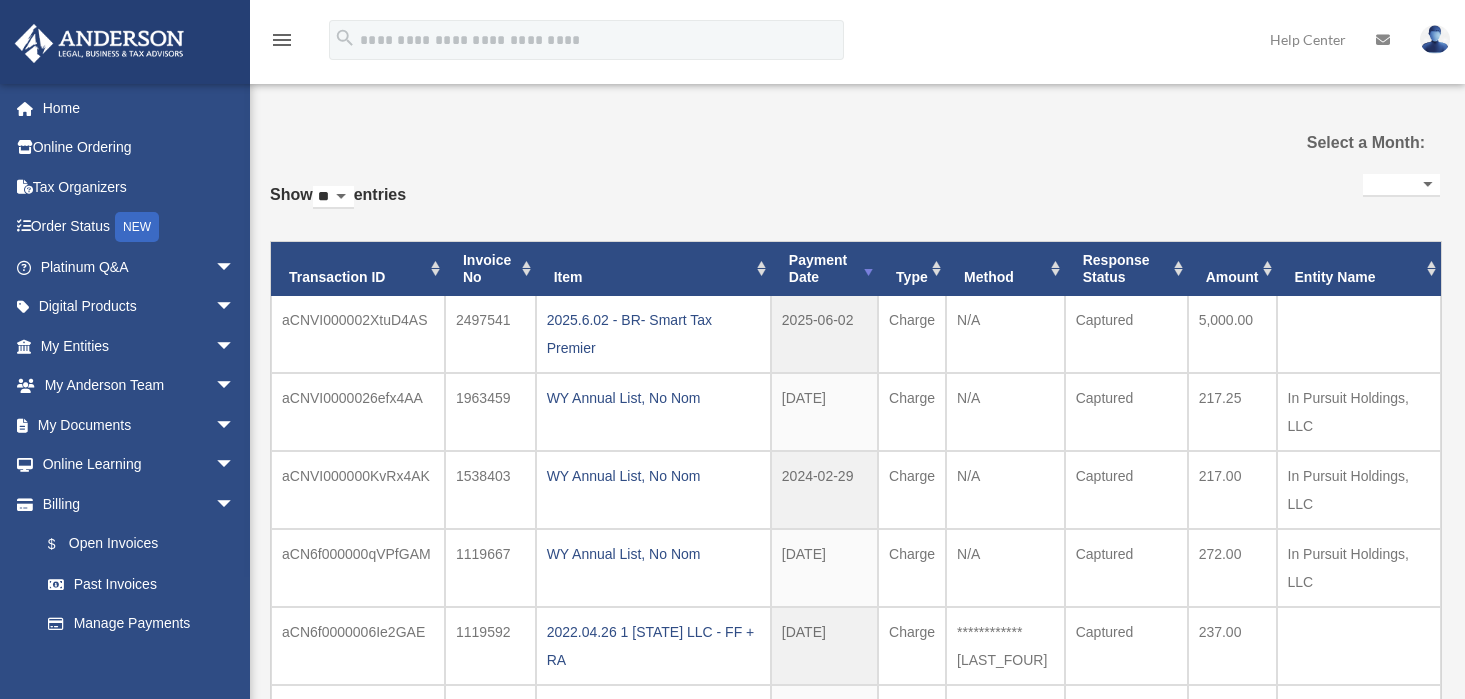 select 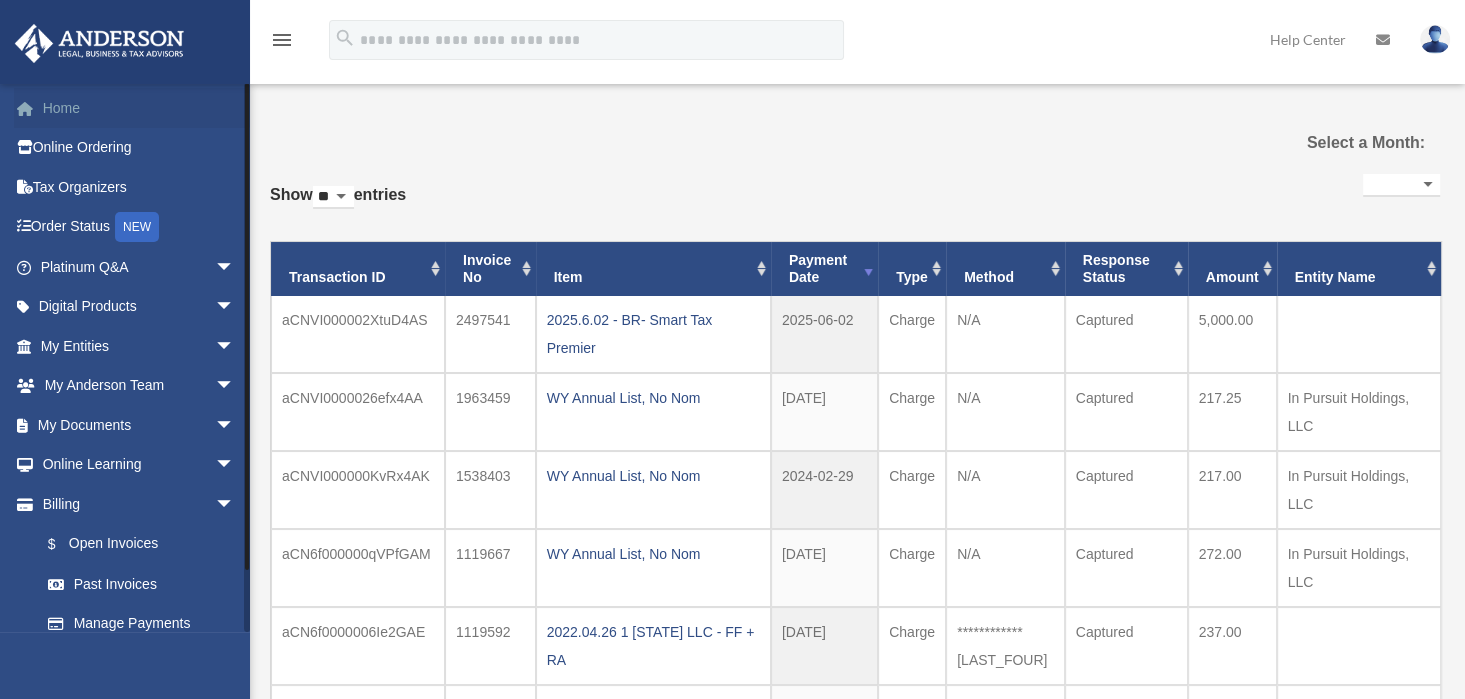 click on "Home" at bounding box center [139, 108] 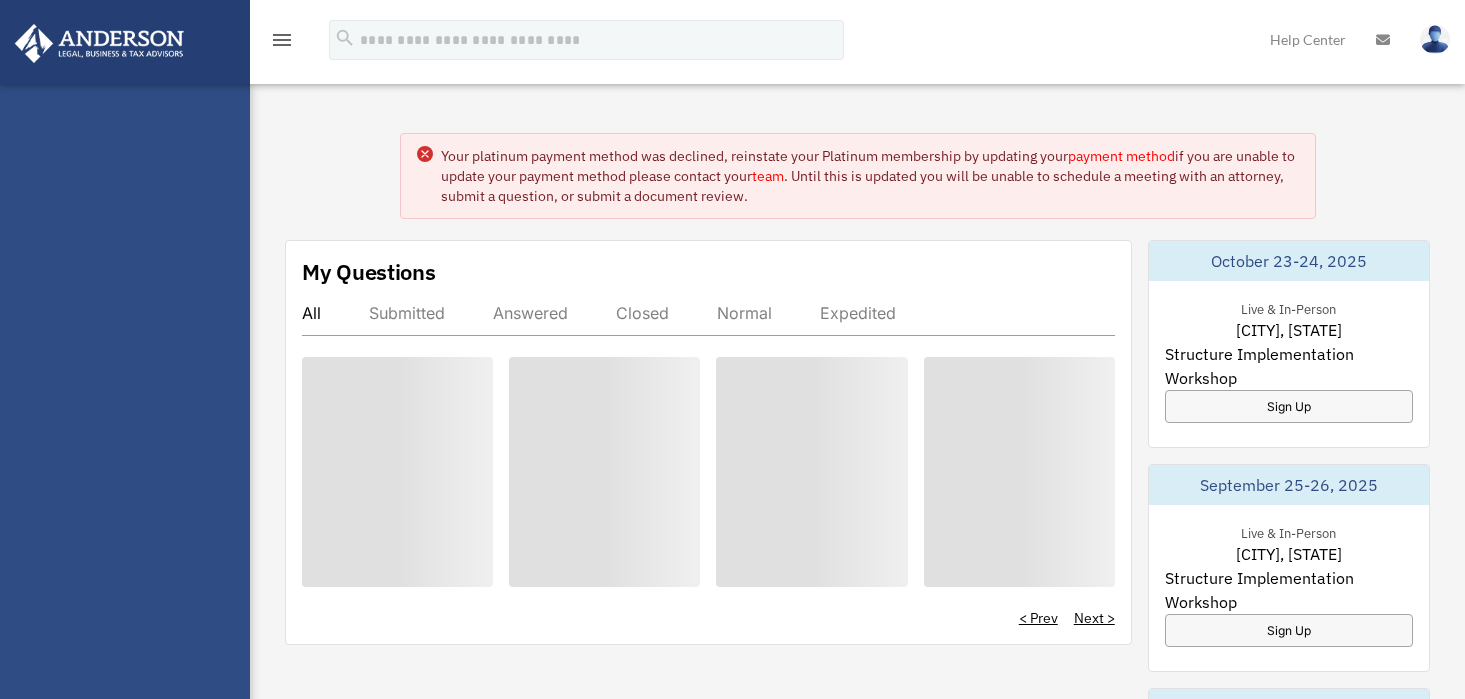scroll, scrollTop: 0, scrollLeft: 0, axis: both 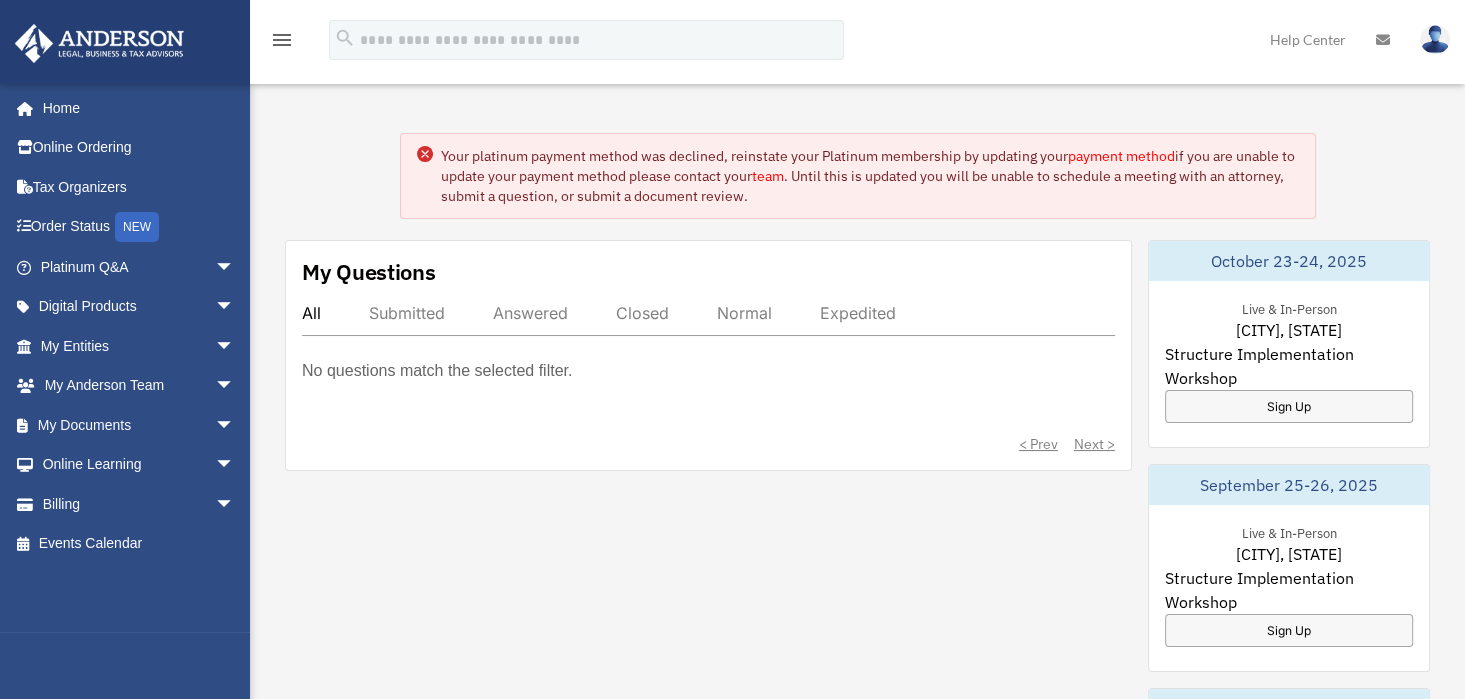 click 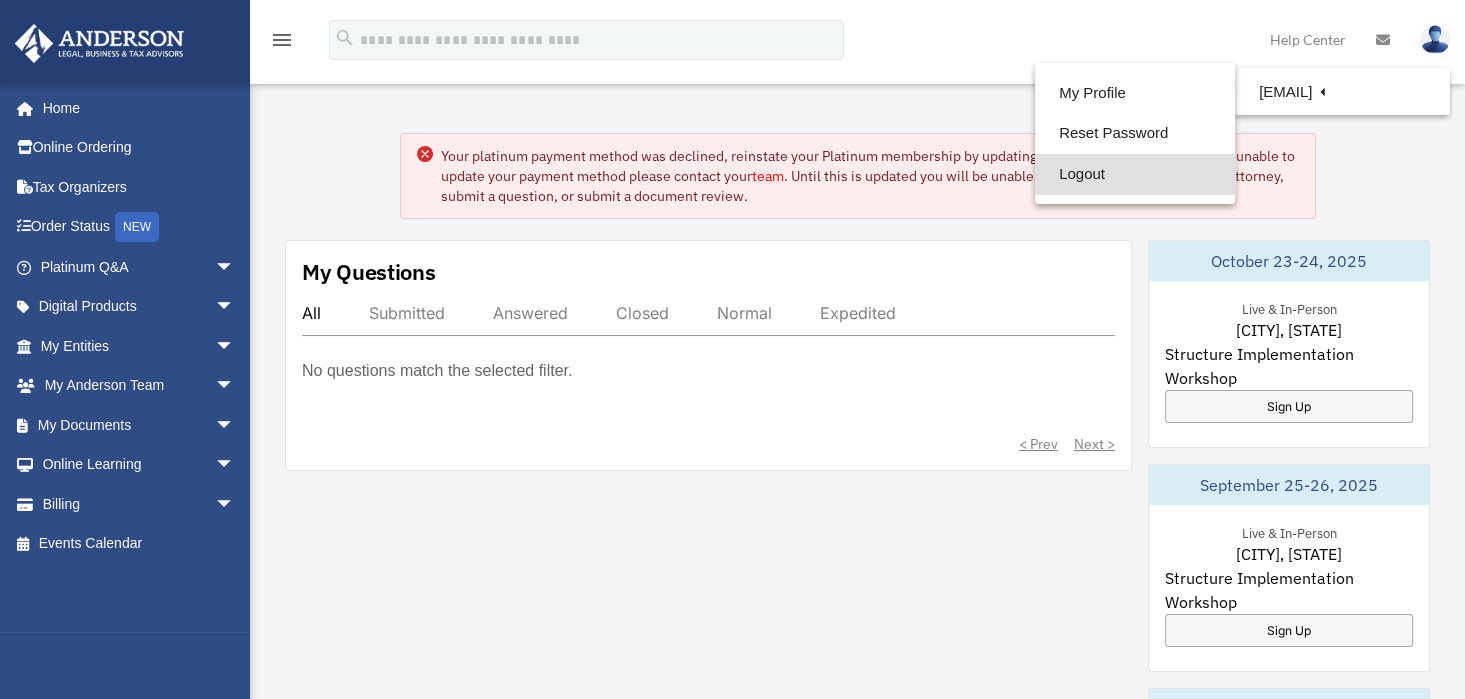click on "Logout" at bounding box center (1135, 174) 